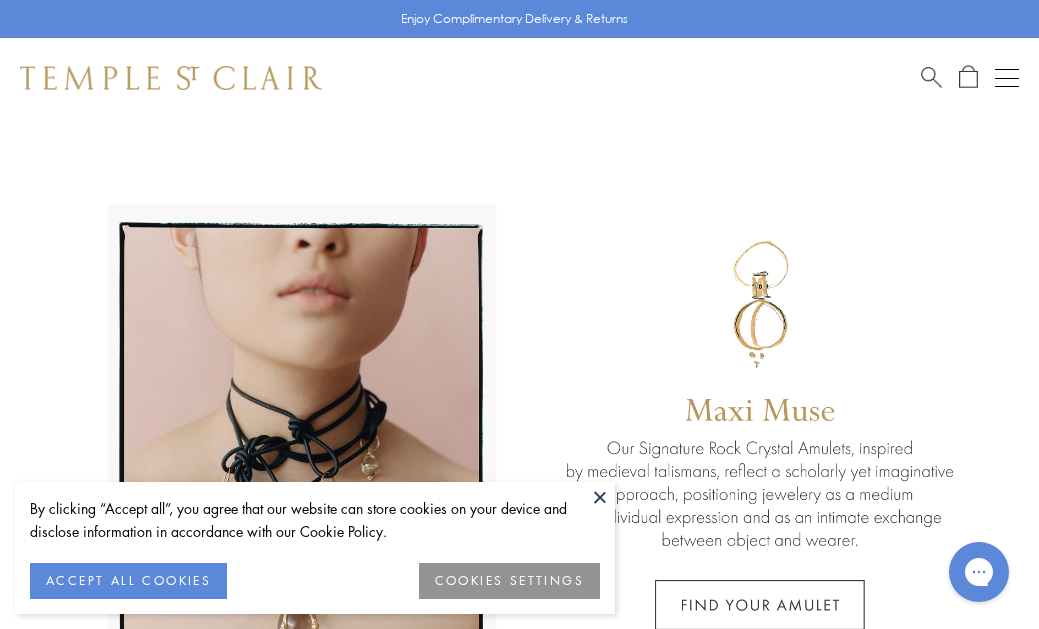 scroll, scrollTop: 0, scrollLeft: 0, axis: both 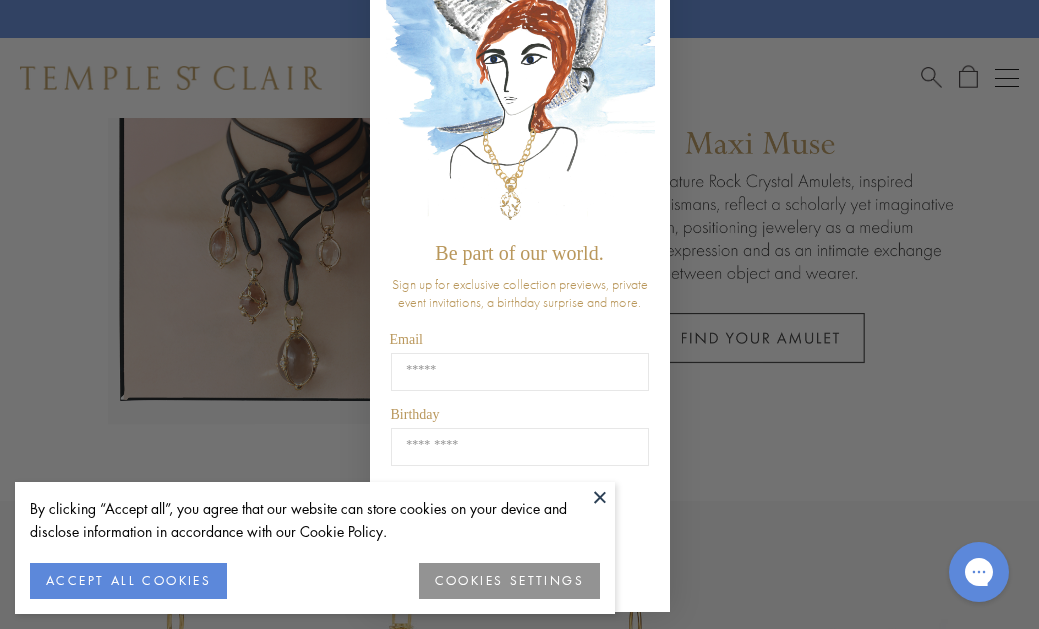 click on "ACCEPT ALL COOKIES" at bounding box center (128, 581) 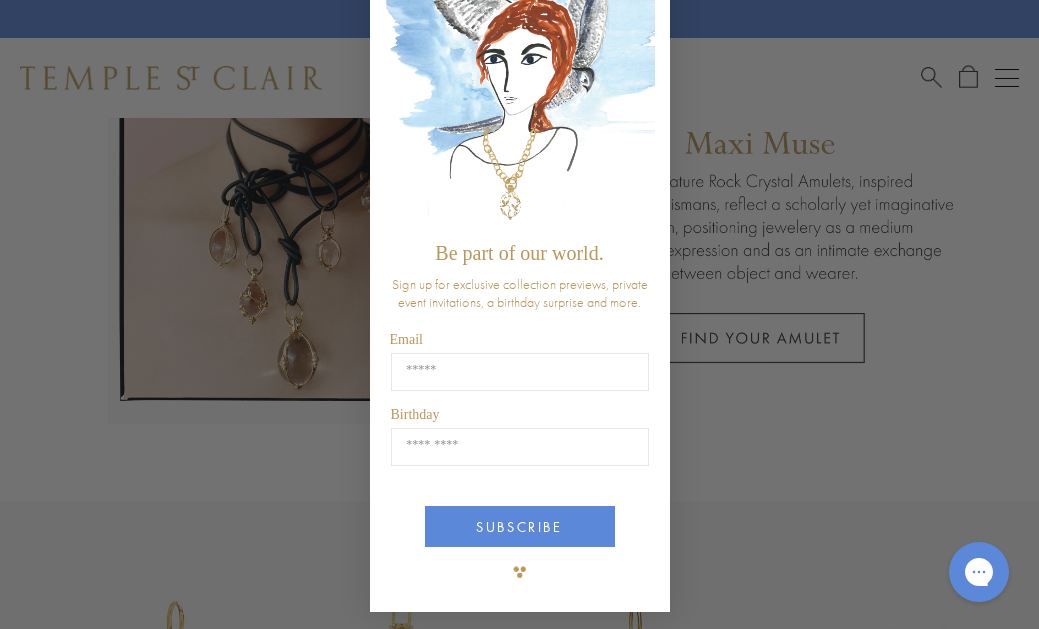 scroll, scrollTop: 0, scrollLeft: 0, axis: both 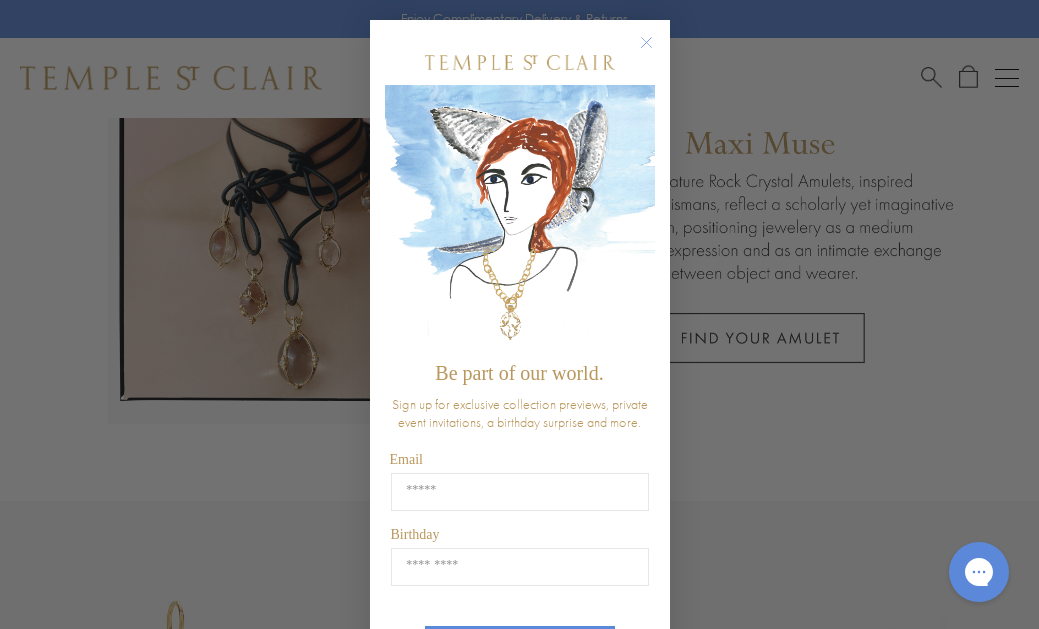 click 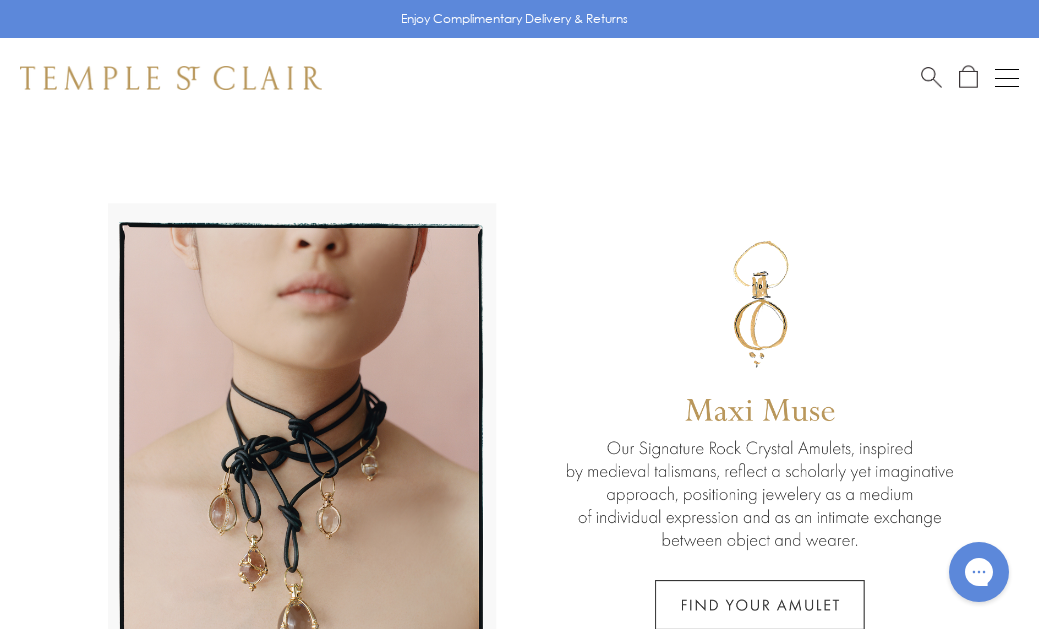 scroll, scrollTop: 0, scrollLeft: 0, axis: both 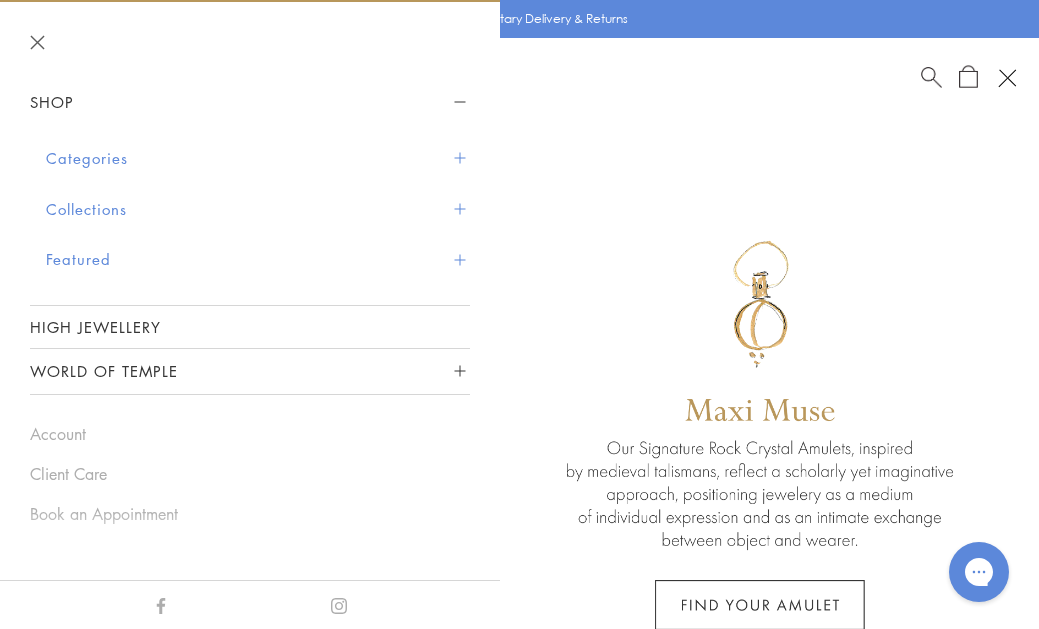 click on "World of Temple" at bounding box center (250, 371) 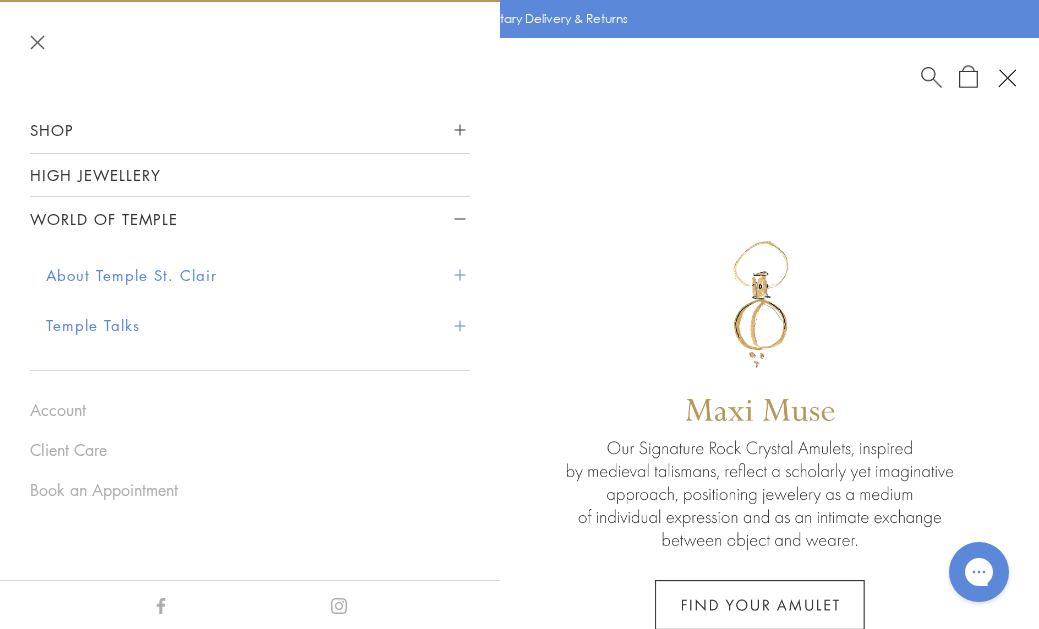 scroll, scrollTop: 0, scrollLeft: 0, axis: both 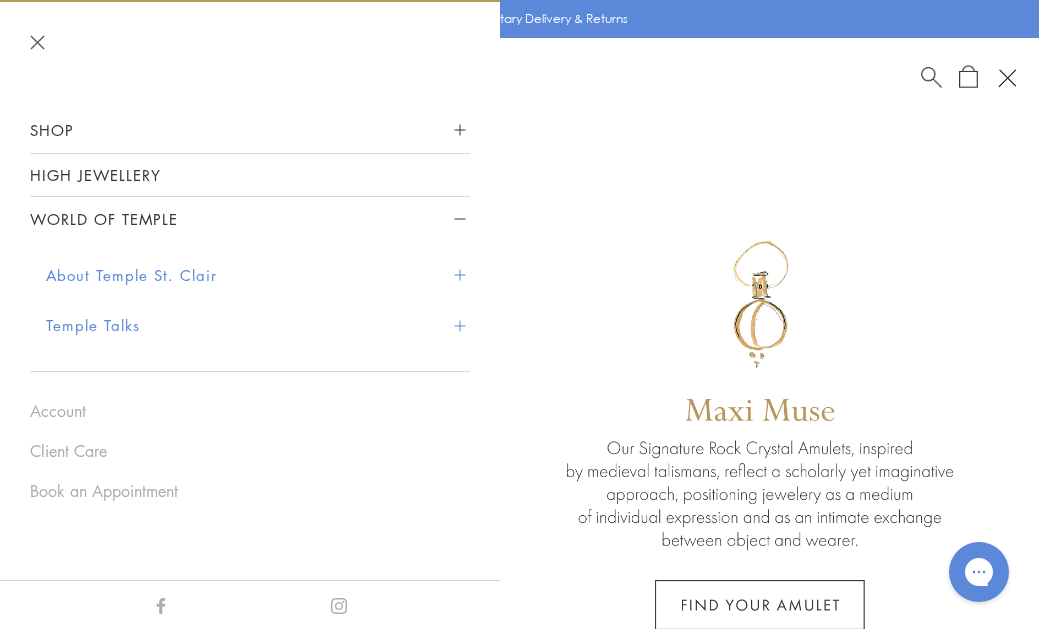 click on "About Temple St. Clair" at bounding box center (258, 275) 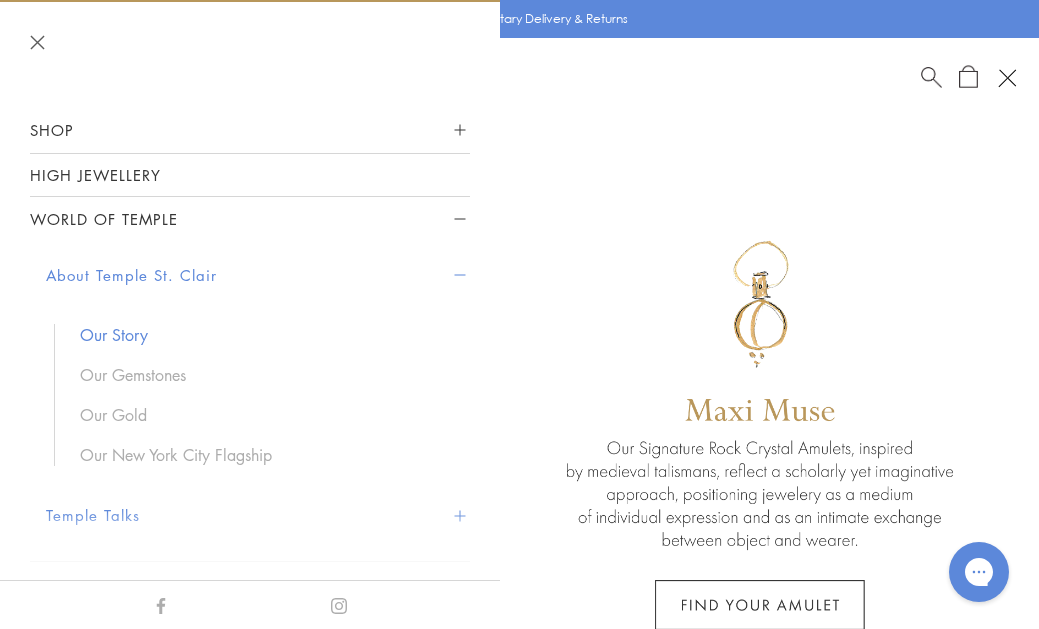 click on "Our Story" at bounding box center [265, 335] 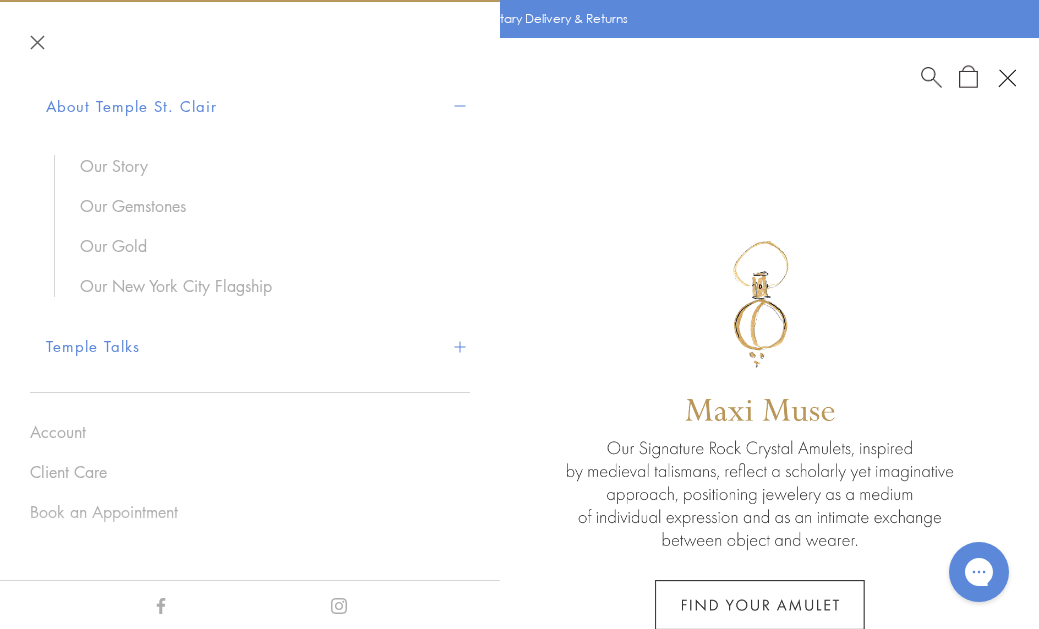 scroll, scrollTop: 168, scrollLeft: 0, axis: vertical 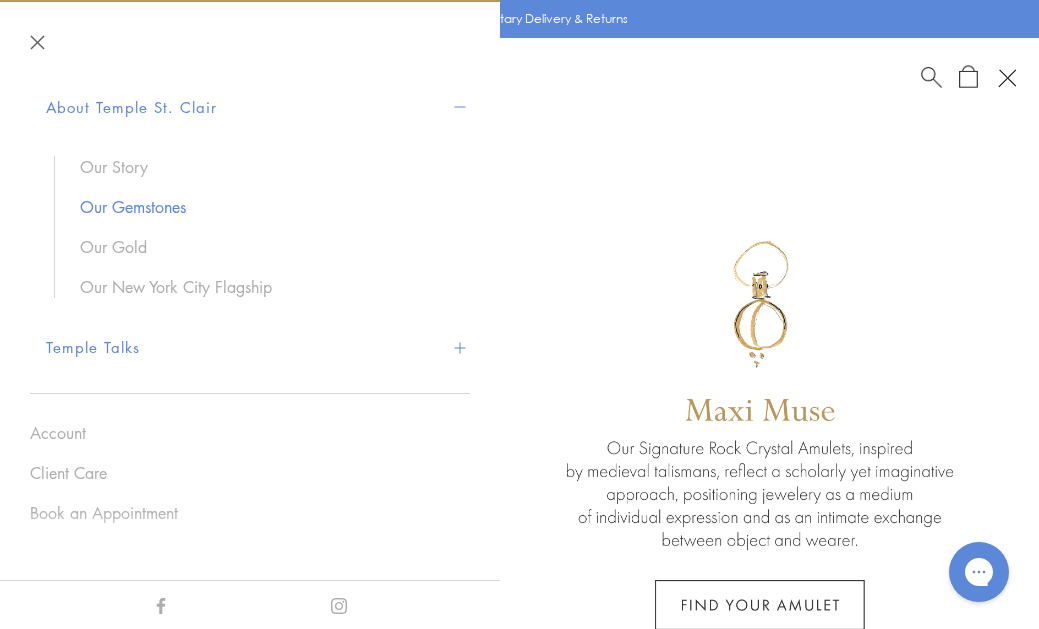 click on "Our Gemstones" at bounding box center [265, 207] 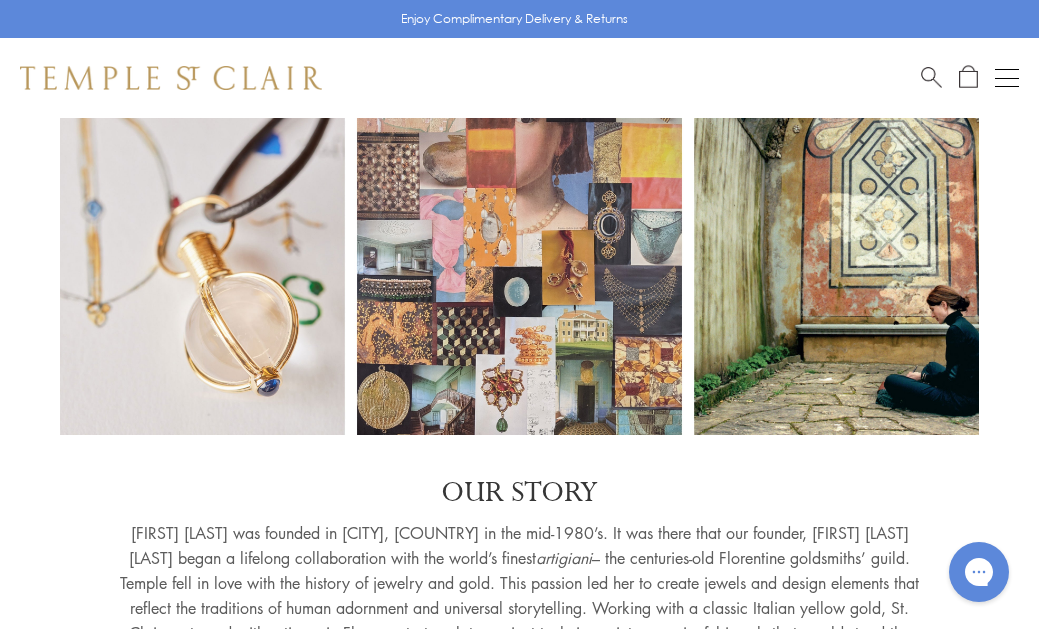 scroll, scrollTop: 71, scrollLeft: 0, axis: vertical 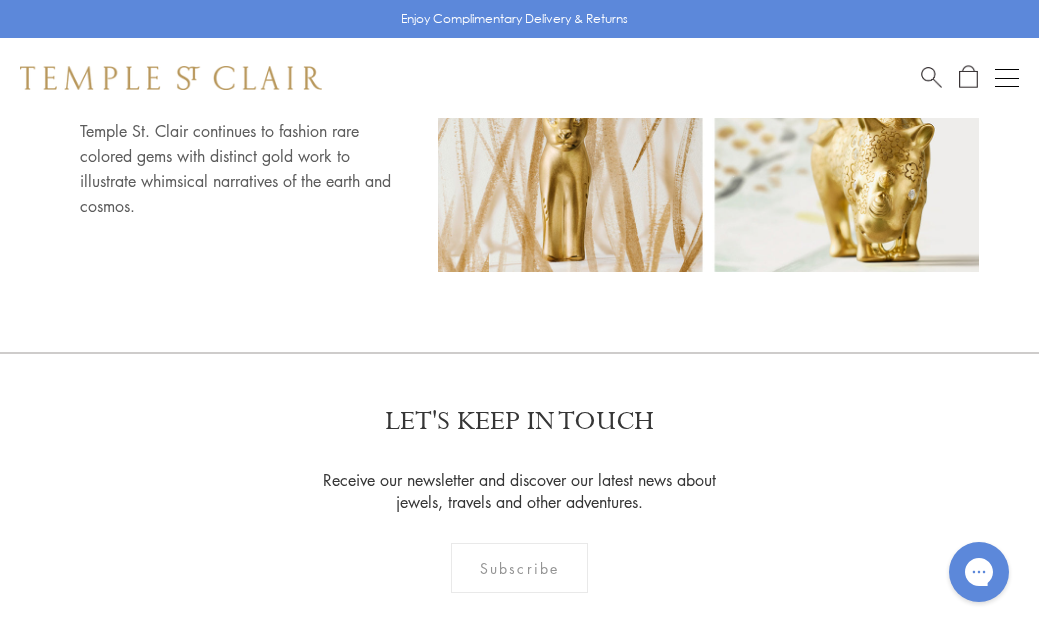 click on "Our Gold" at bounding box center (880, 796) 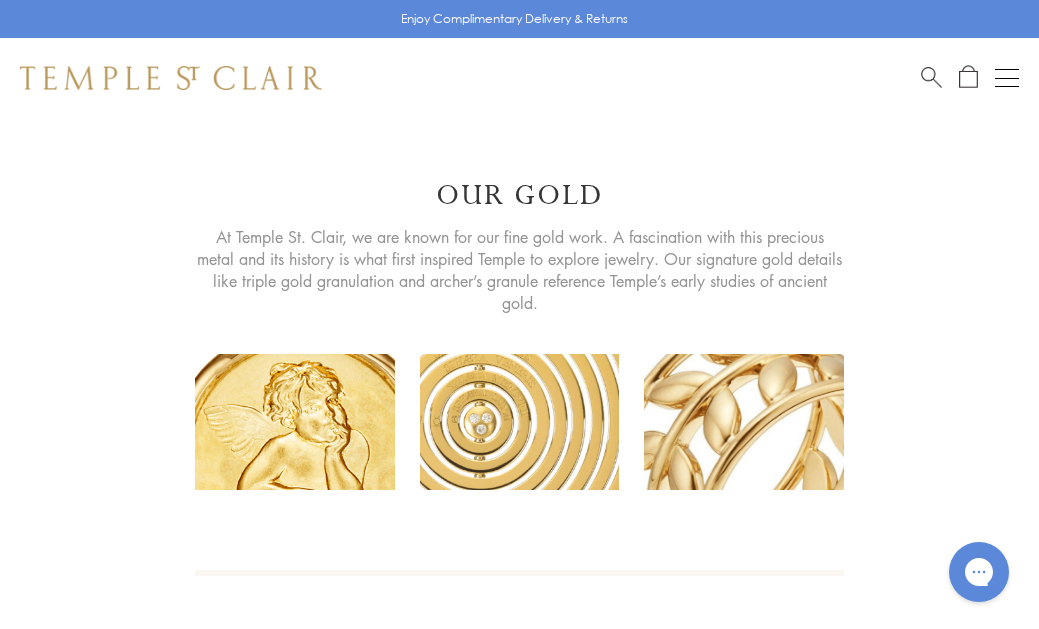 scroll, scrollTop: 0, scrollLeft: 0, axis: both 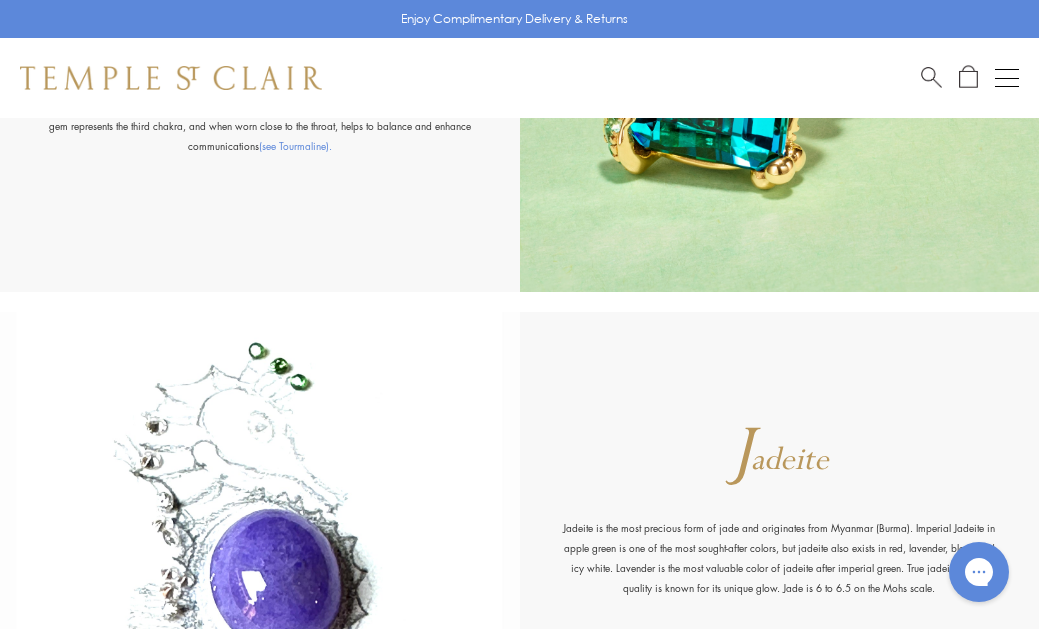 click at bounding box center [1007, 78] 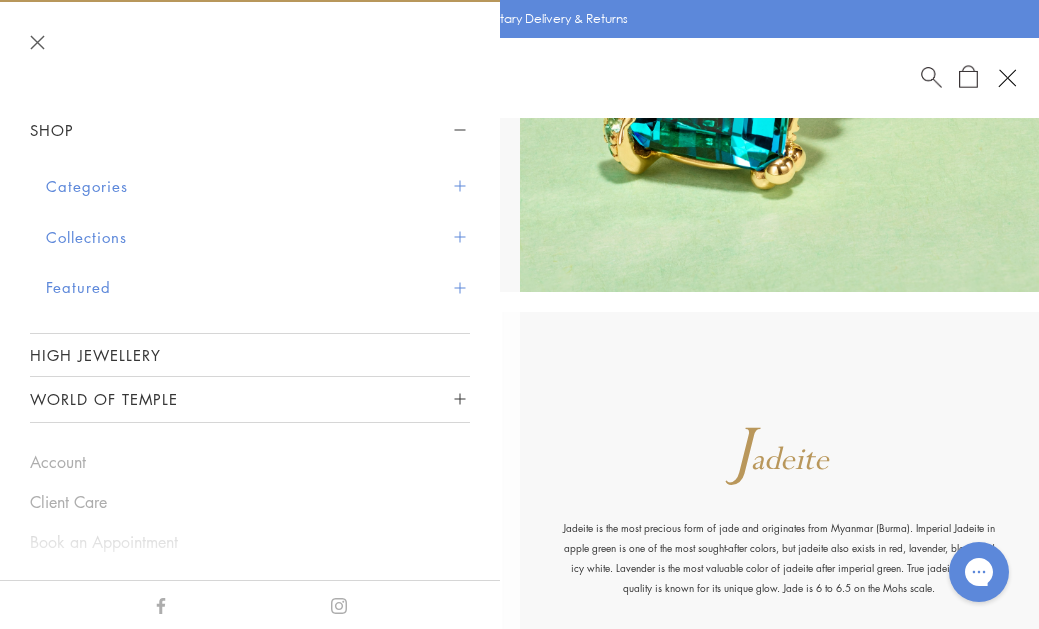 click on "Categories" at bounding box center [258, 186] 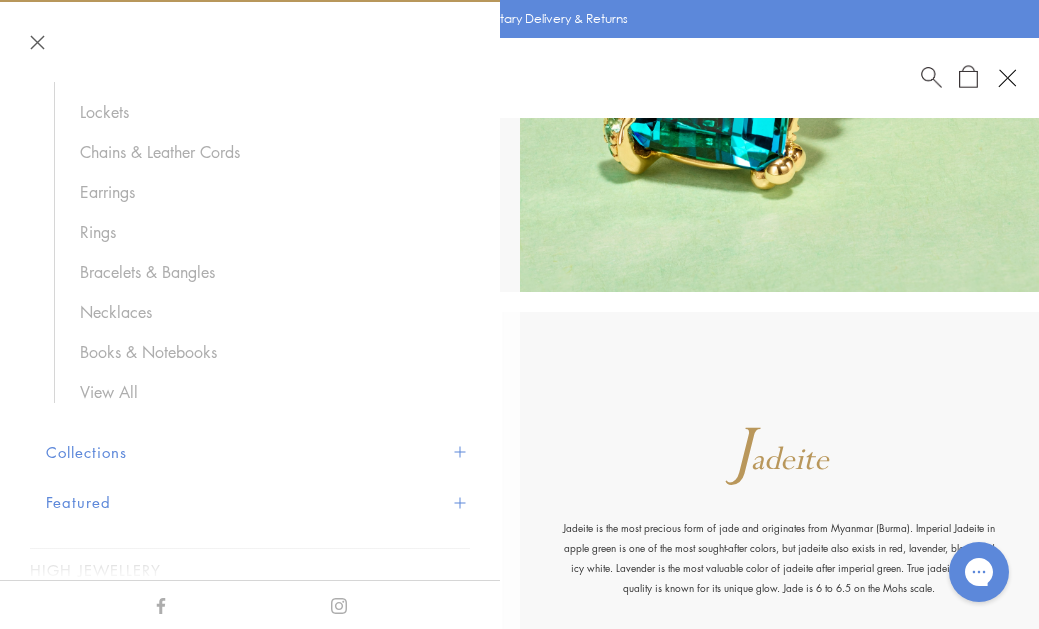 scroll, scrollTop: 220, scrollLeft: 0, axis: vertical 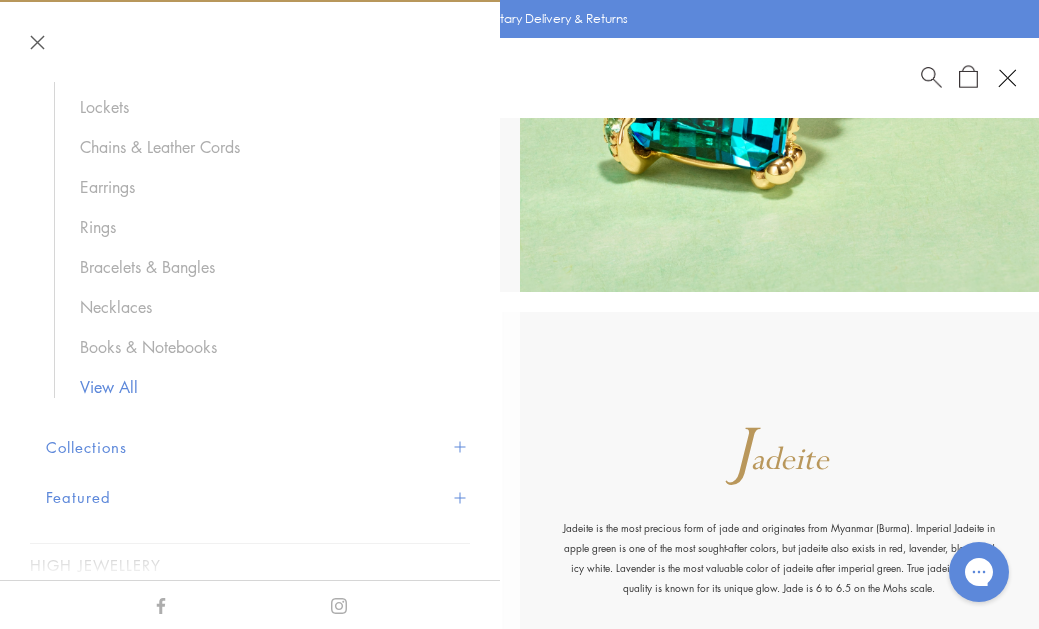 click on "View All" at bounding box center [265, 387] 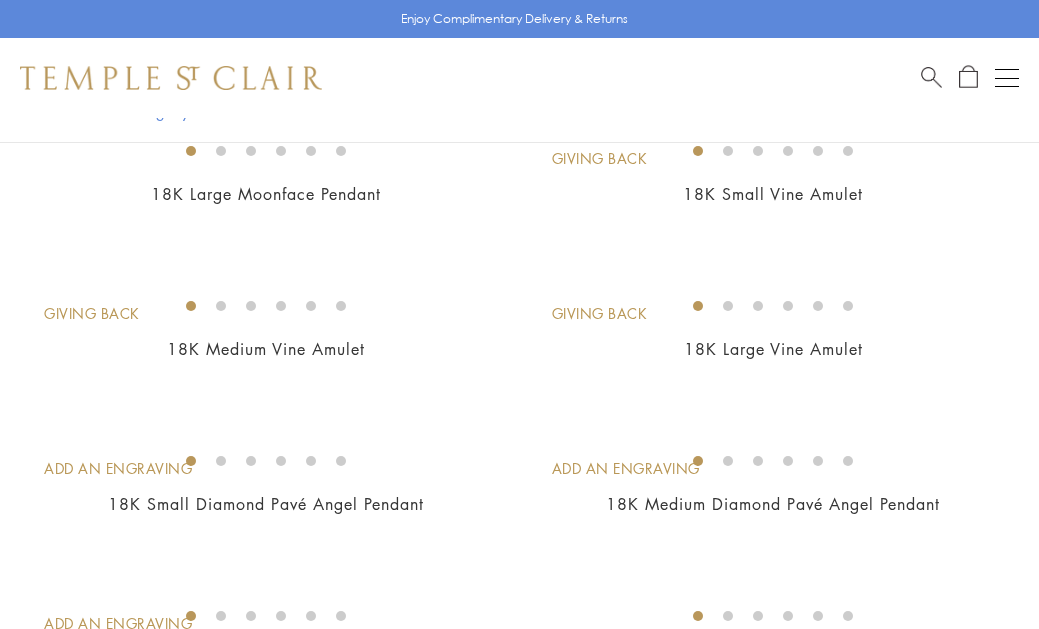 scroll, scrollTop: 1872, scrollLeft: 0, axis: vertical 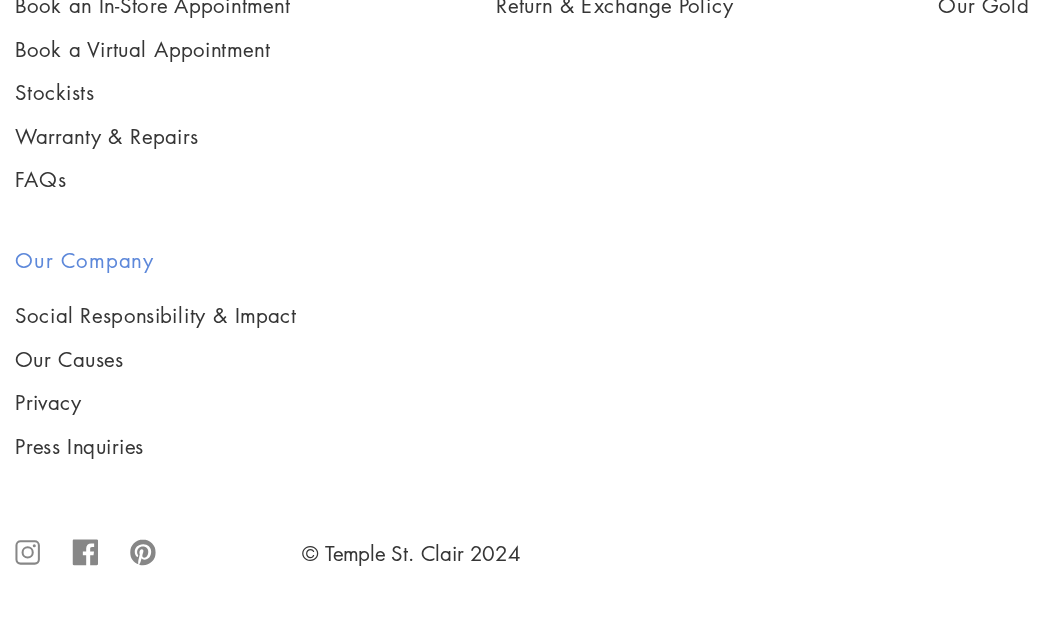 click on "18K Piccolo Pear Drop Pendant" at bounding box center [265, -4429] 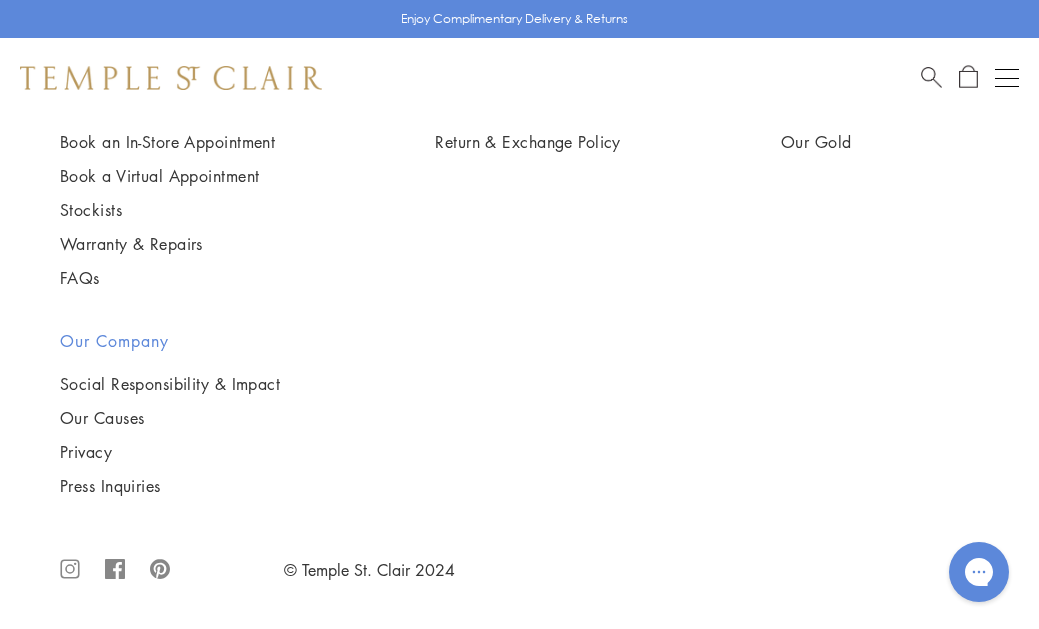 scroll, scrollTop: 11804, scrollLeft: 0, axis: vertical 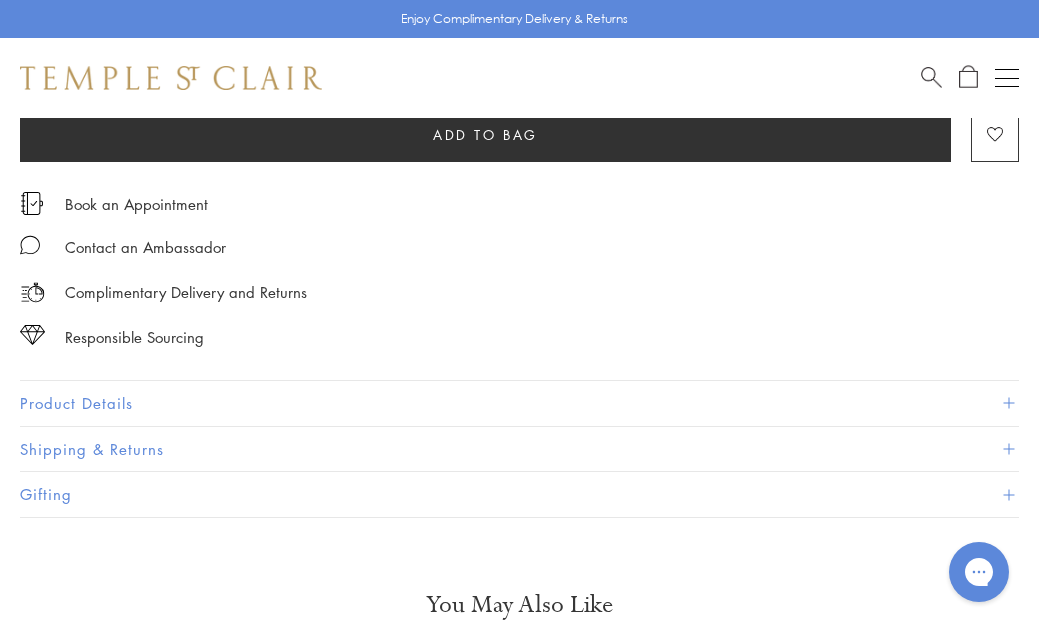click at bounding box center [1008, 403] 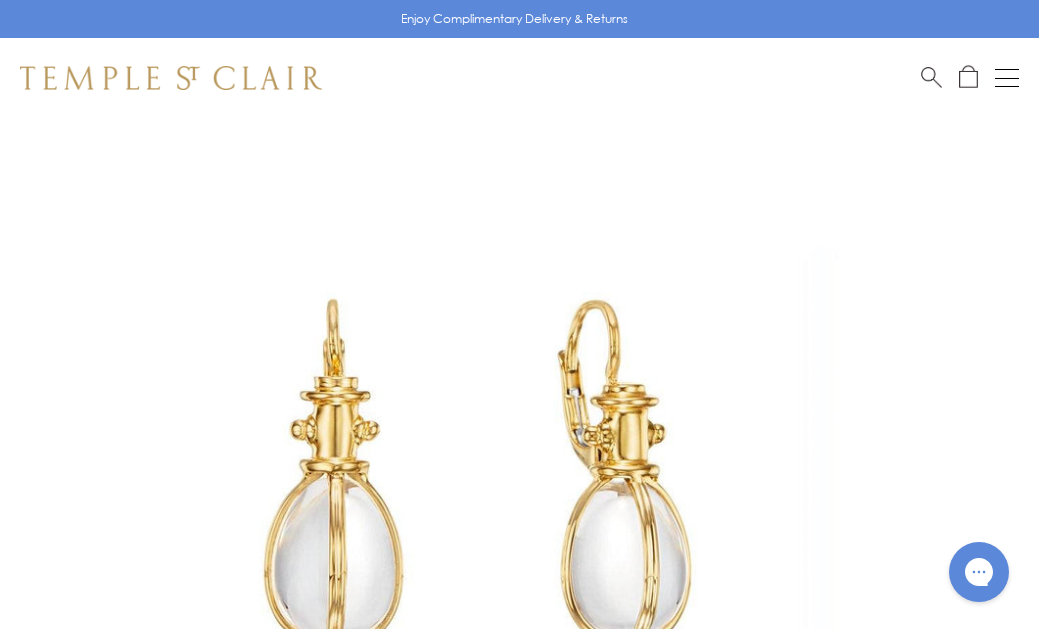 scroll, scrollTop: 99, scrollLeft: 0, axis: vertical 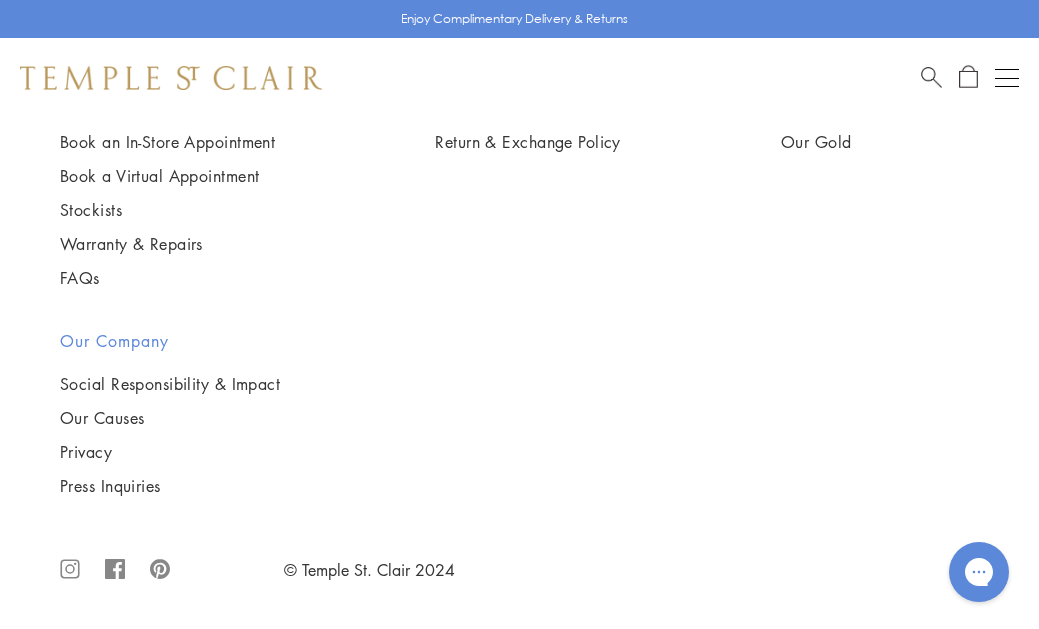 click on "18K Archival Amulet" at bounding box center (266, -1796) 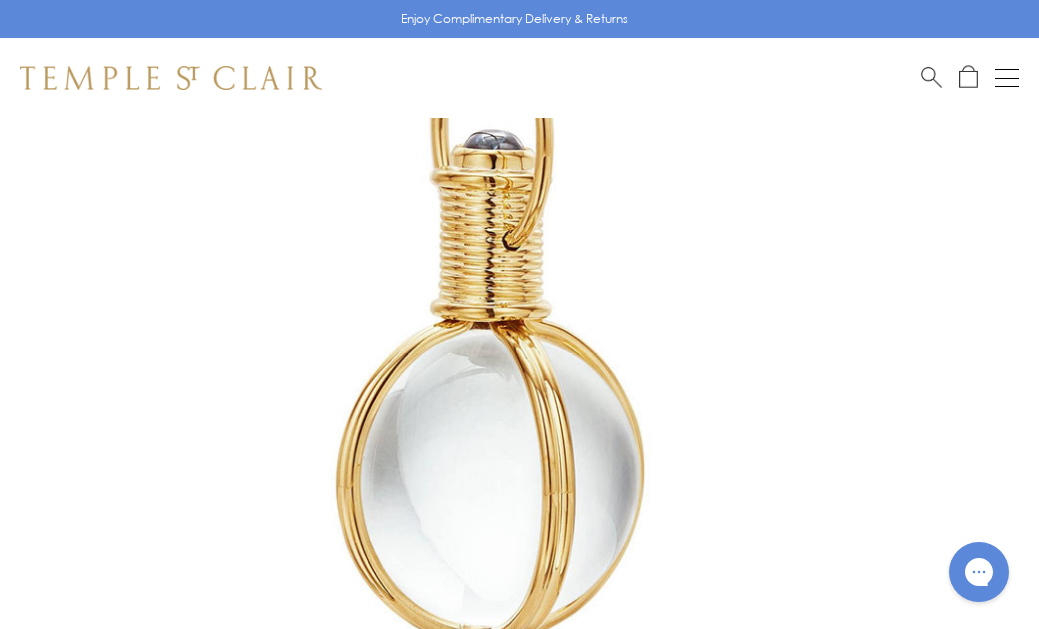 scroll, scrollTop: 0, scrollLeft: 0, axis: both 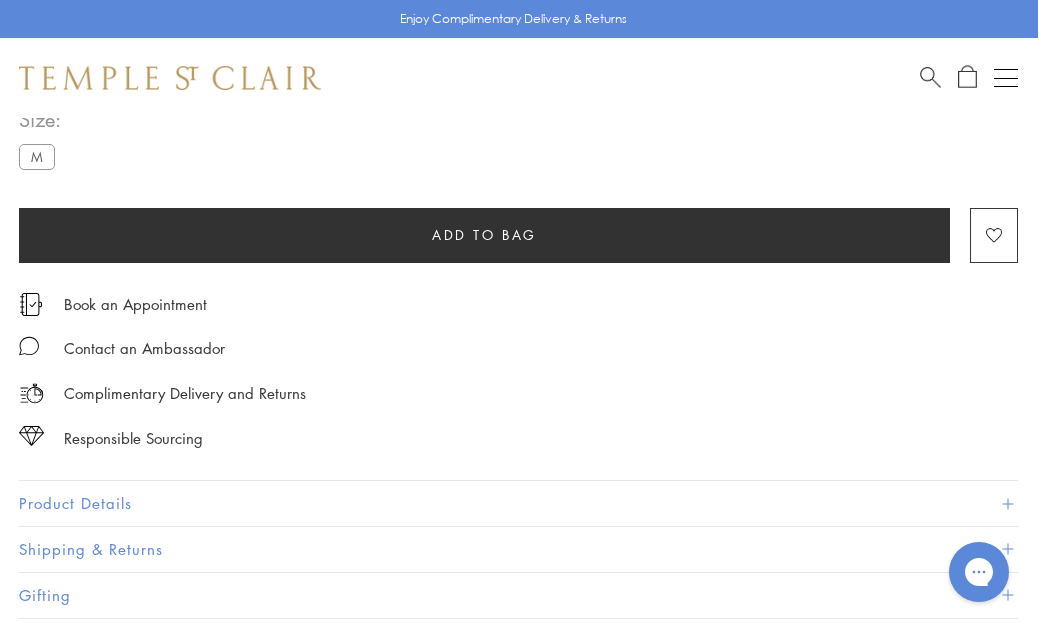 click on "Product Details" at bounding box center [518, 503] 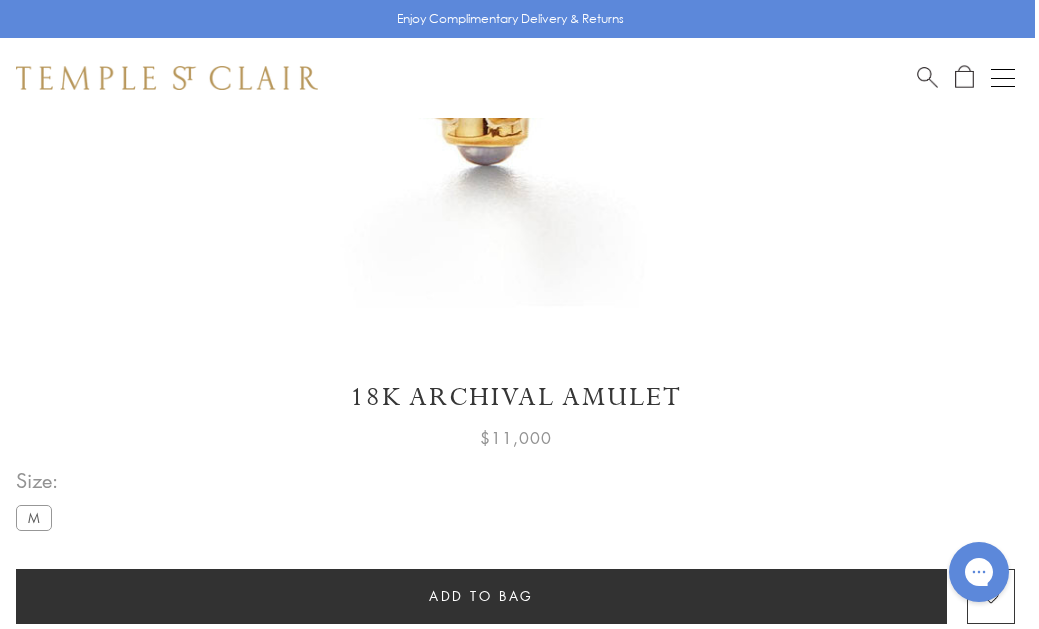 scroll, scrollTop: 711, scrollLeft: 4, axis: both 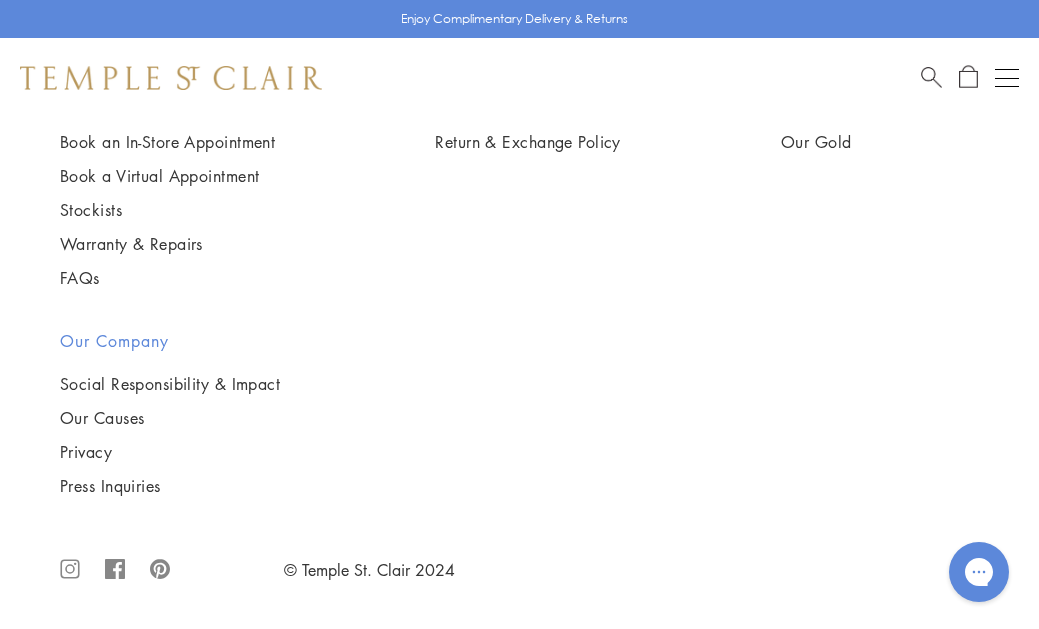 click on "4" at bounding box center [517, -410] 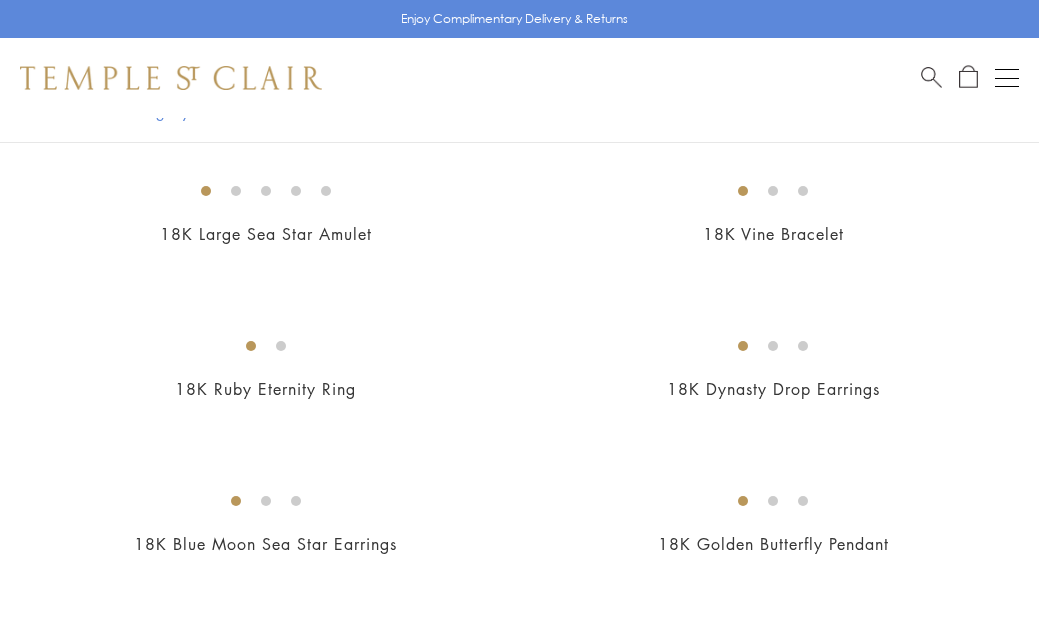 scroll, scrollTop: 906, scrollLeft: 1, axis: both 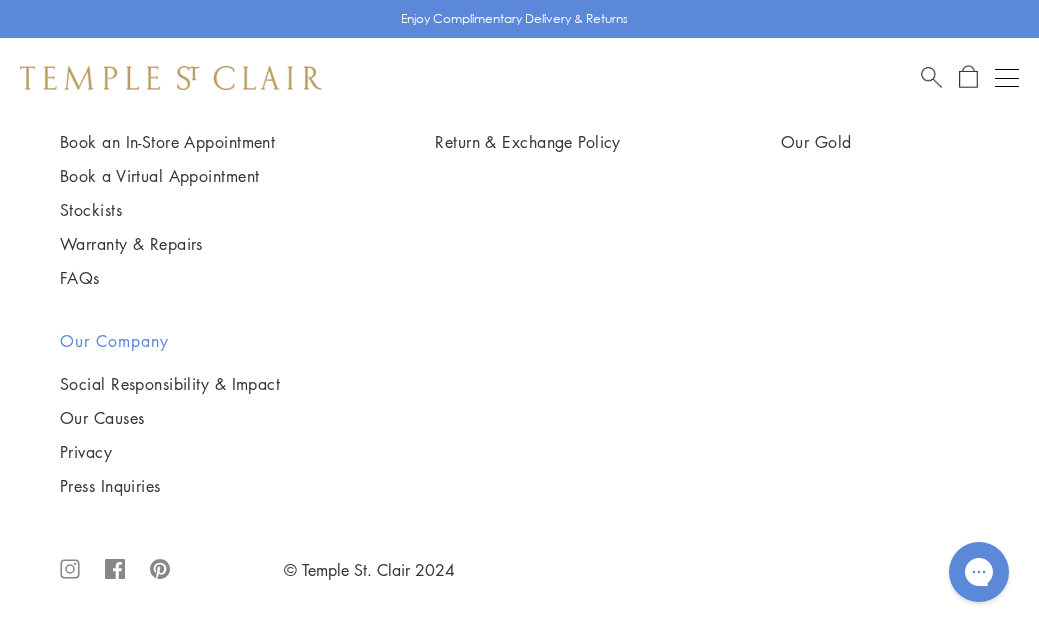 click on "5" at bounding box center [550, -410] 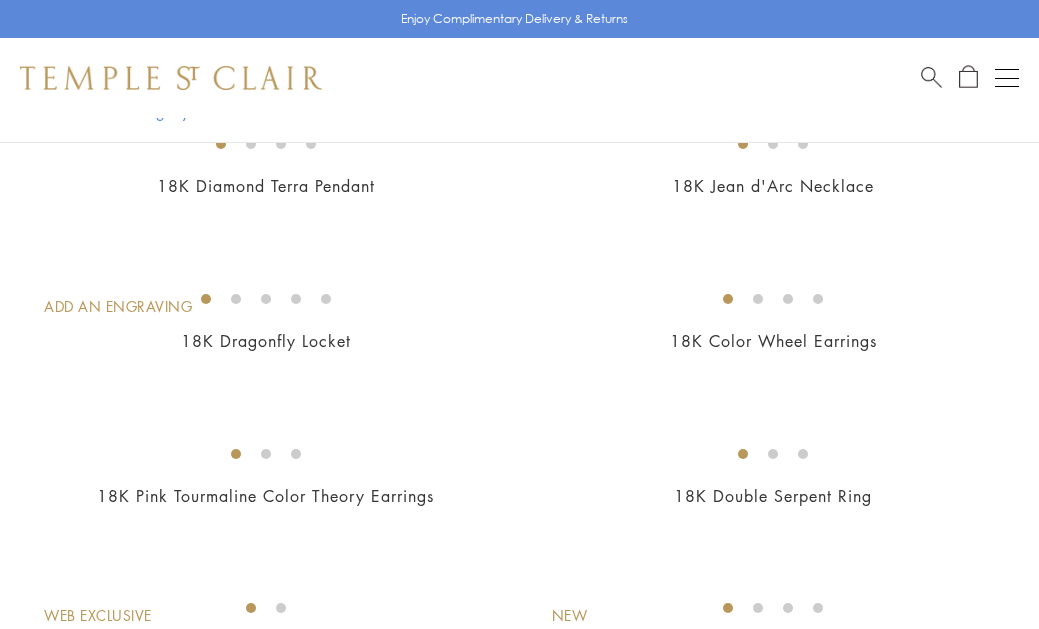 scroll, scrollTop: 771, scrollLeft: 0, axis: vertical 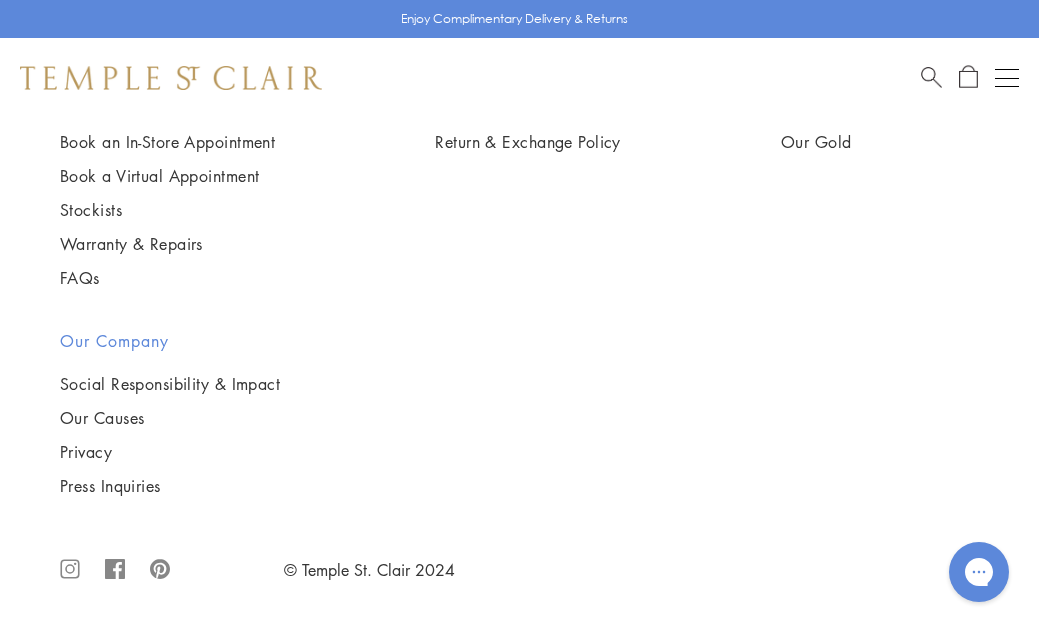 click on "6" at bounding box center (585, -410) 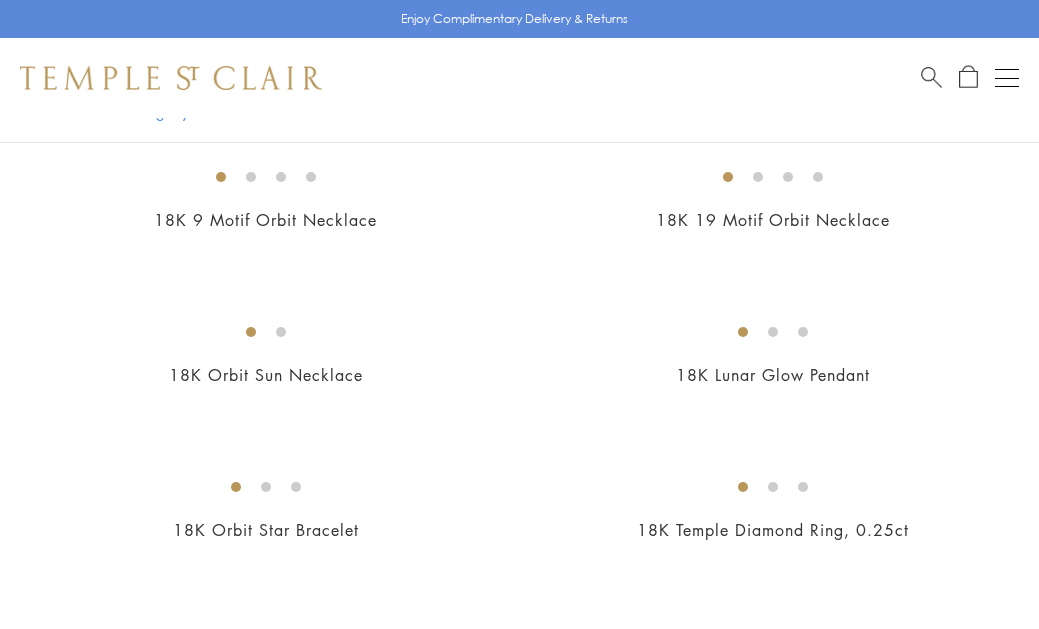 scroll, scrollTop: 987, scrollLeft: 0, axis: vertical 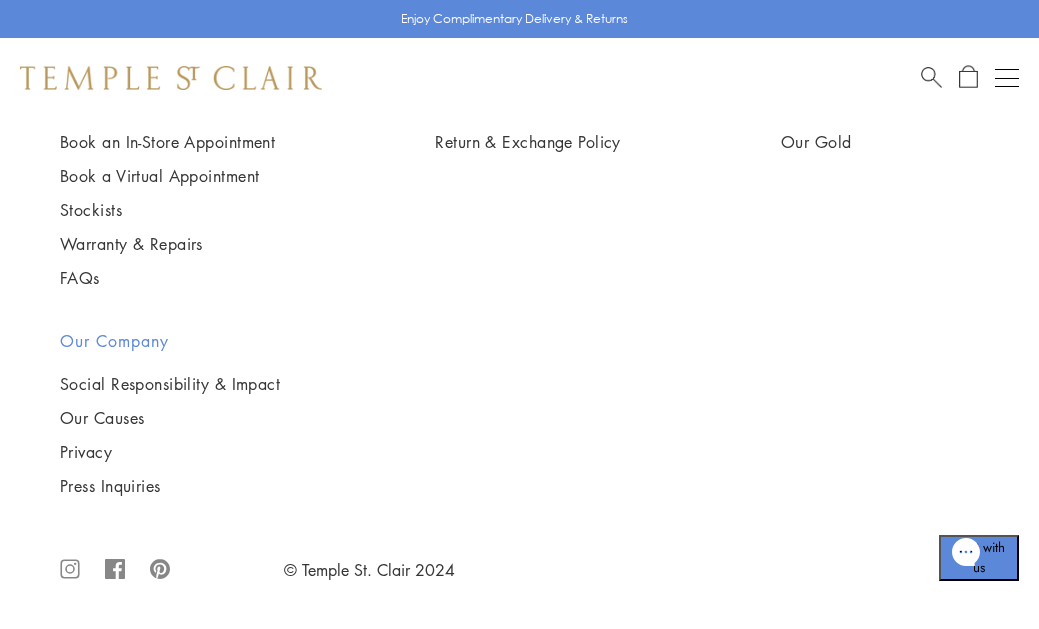 click on "7" at bounding box center [619, -410] 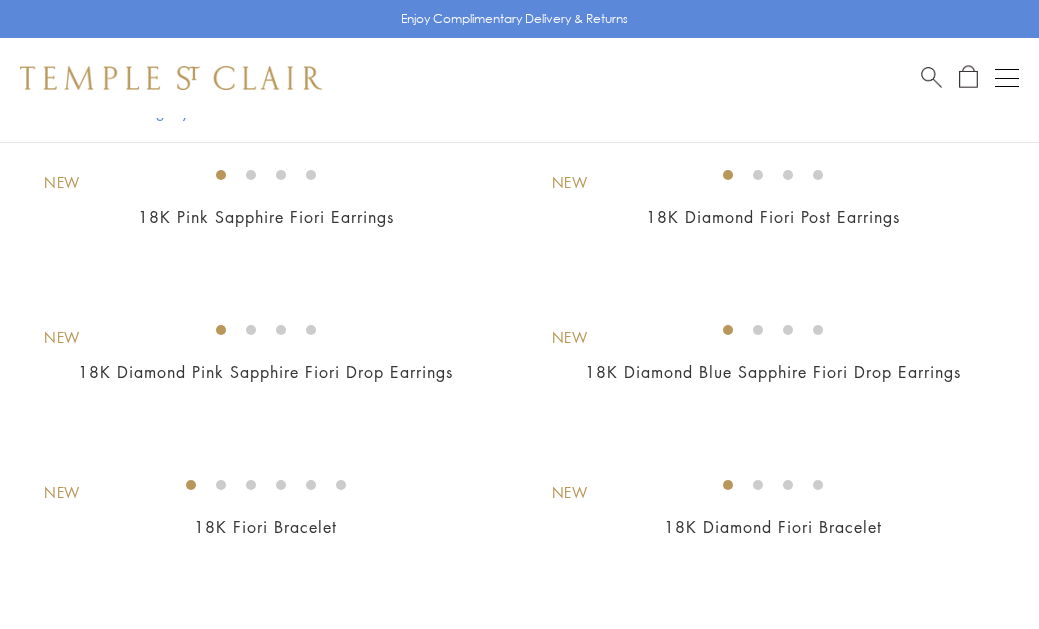scroll, scrollTop: 525, scrollLeft: 0, axis: vertical 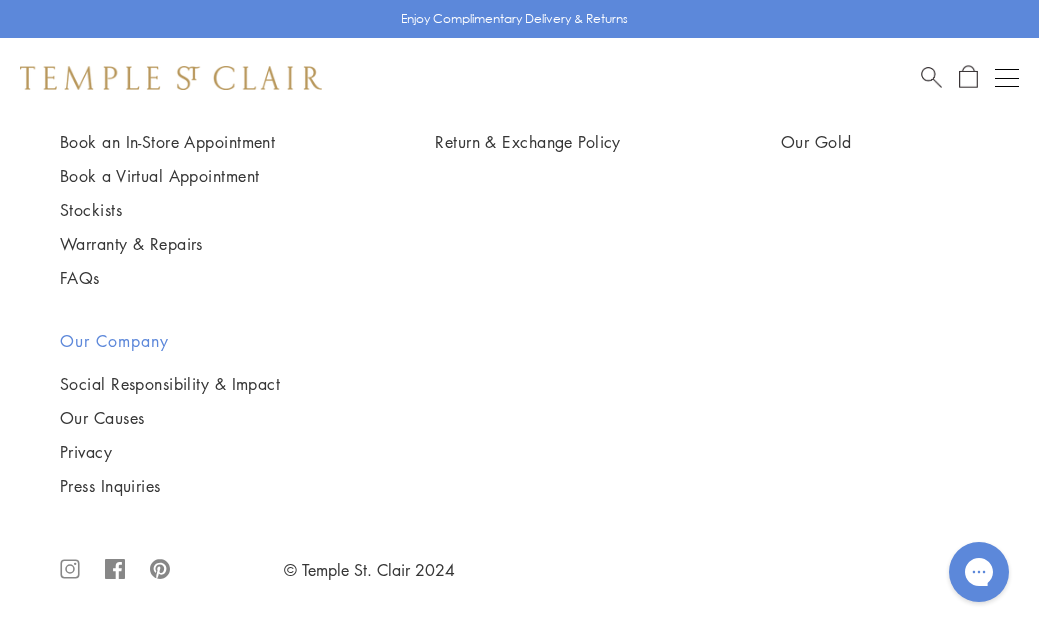 click on "8" at bounding box center [652, -410] 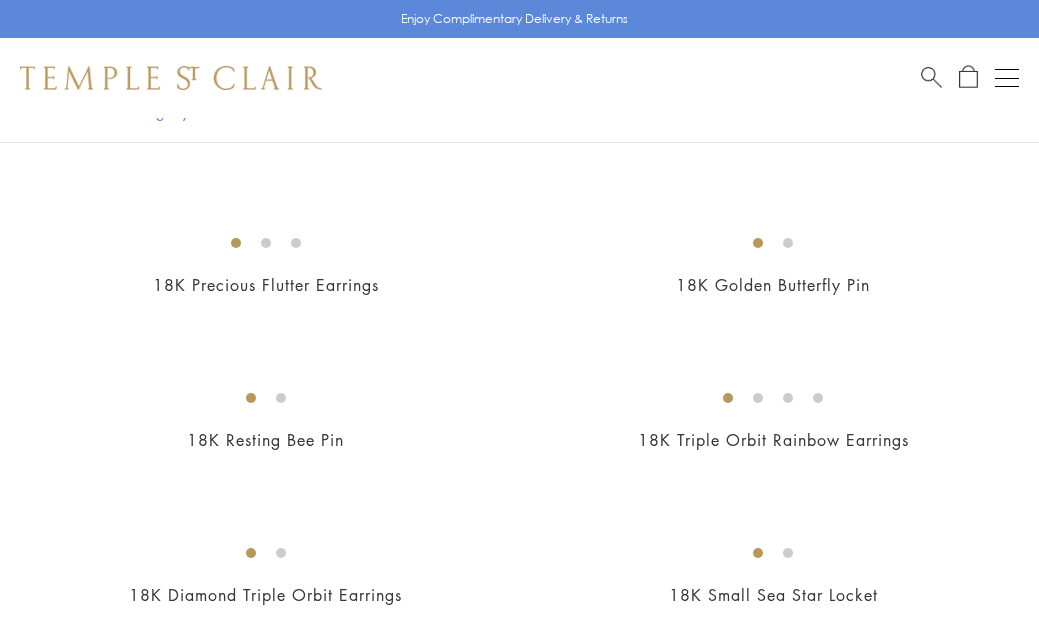 scroll, scrollTop: 341, scrollLeft: 0, axis: vertical 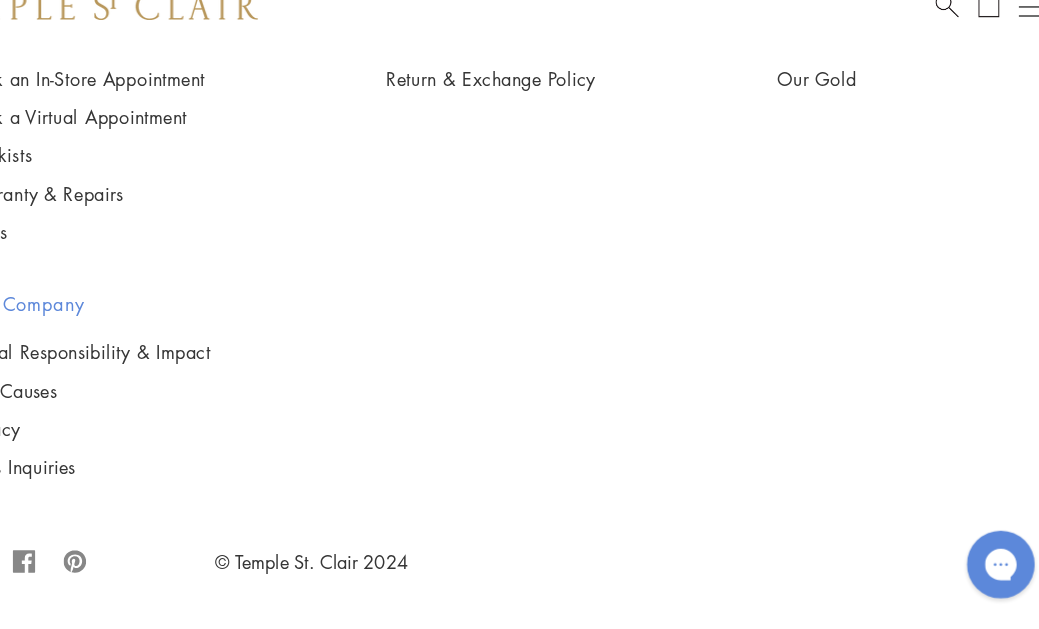 click on "9" at bounding box center [685, -410] 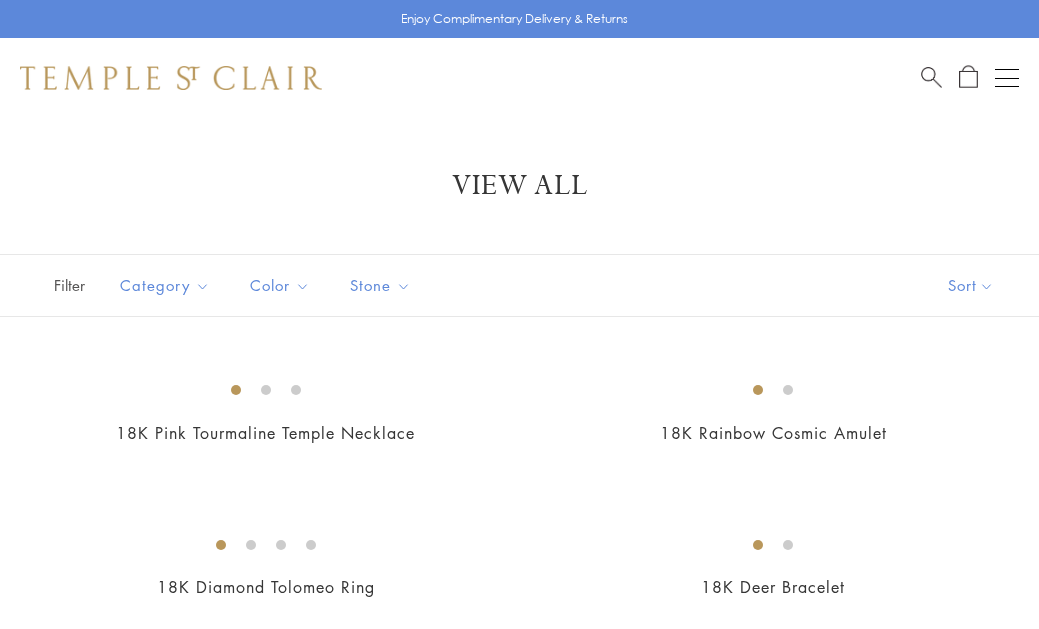 scroll, scrollTop: 174, scrollLeft: 0, axis: vertical 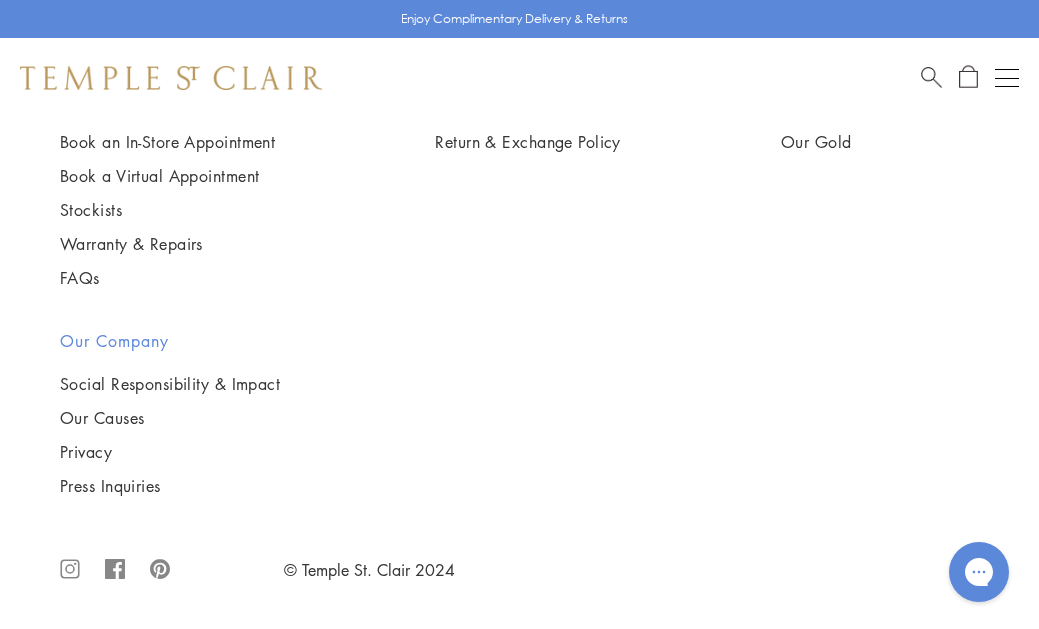 click on "1" at bounding box center (418, -410) 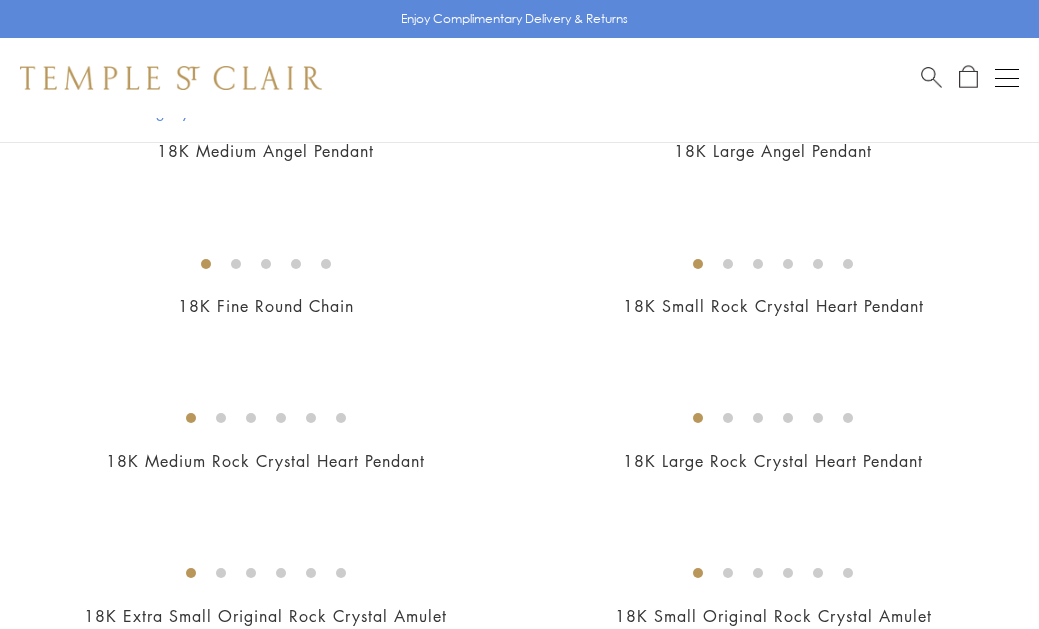 scroll, scrollTop: 1200, scrollLeft: 0, axis: vertical 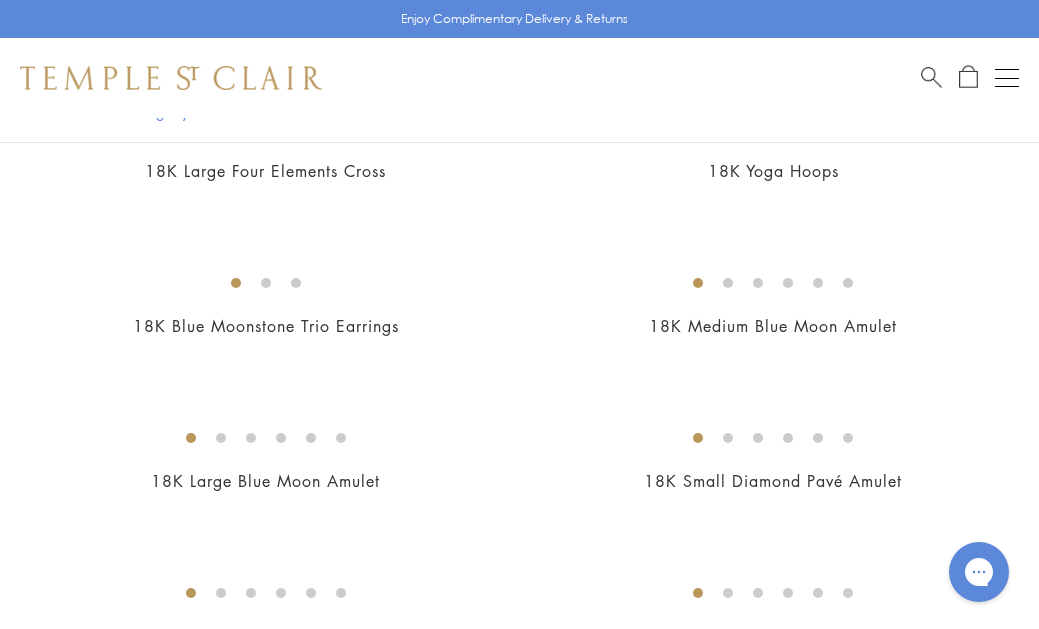 click on "18K Small Original Rock Crystal Amulet" at bounding box center [773, -2618] 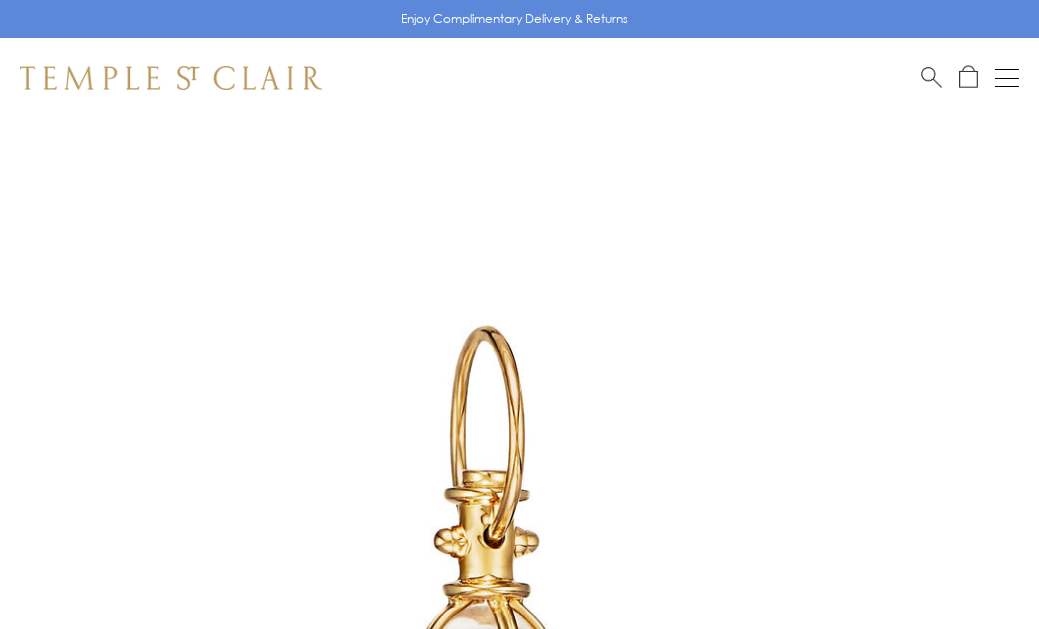 scroll, scrollTop: 118, scrollLeft: 0, axis: vertical 